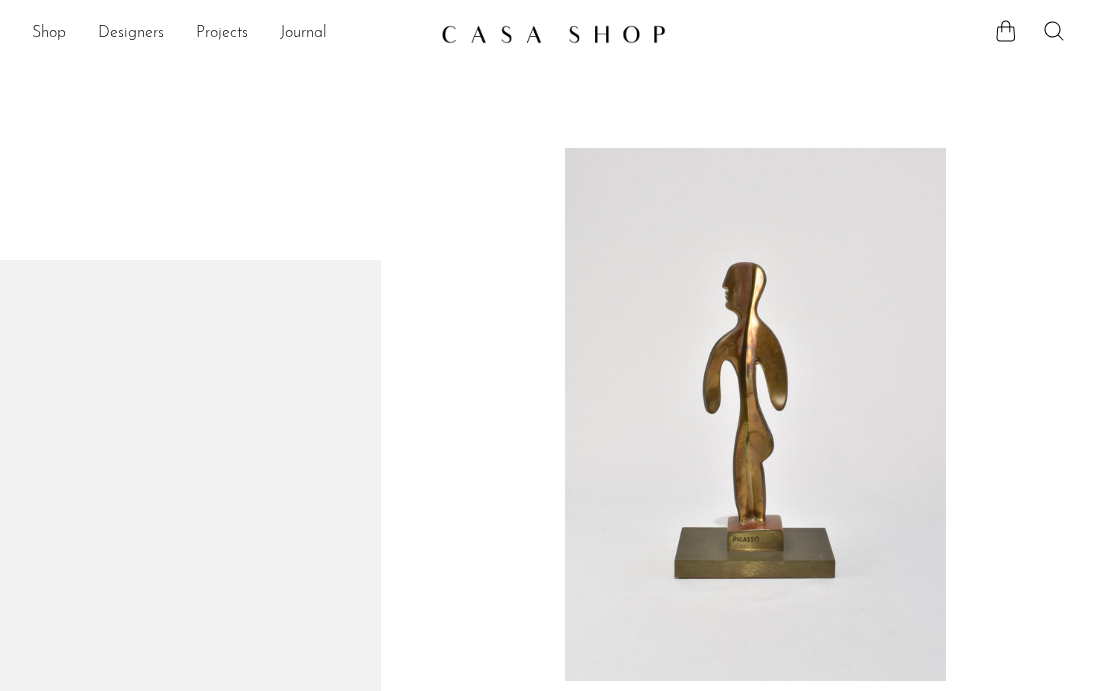 scroll, scrollTop: 0, scrollLeft: 0, axis: both 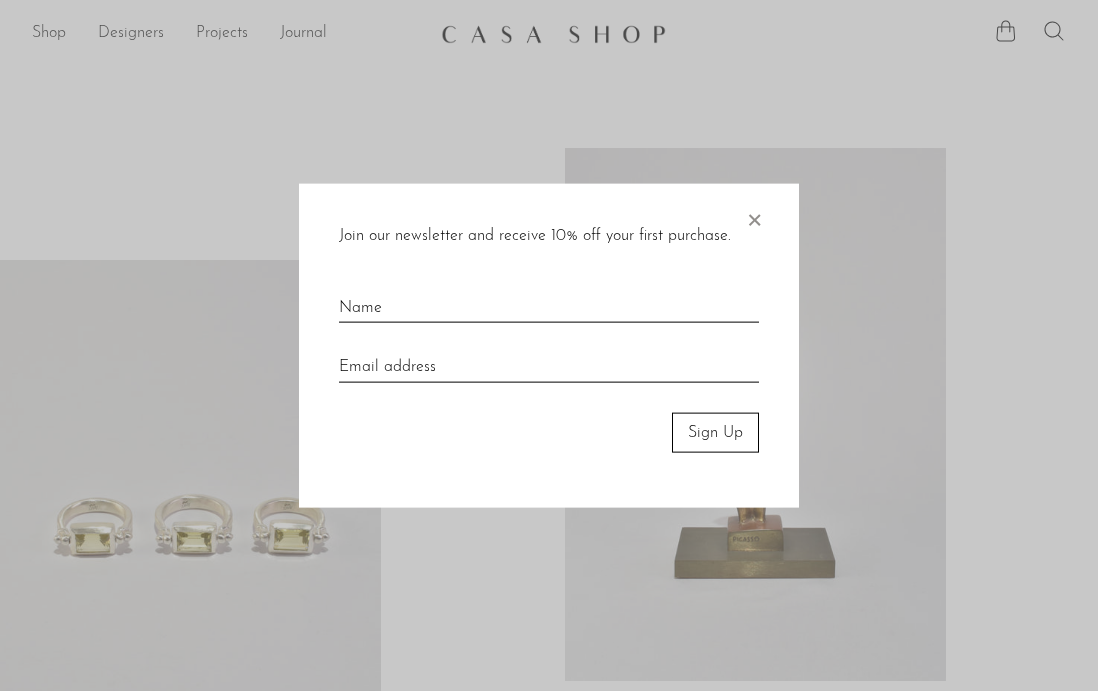 click on "Join our newsletter and receive 10% off your first purchase.
×
Sign Up" at bounding box center [549, 345] 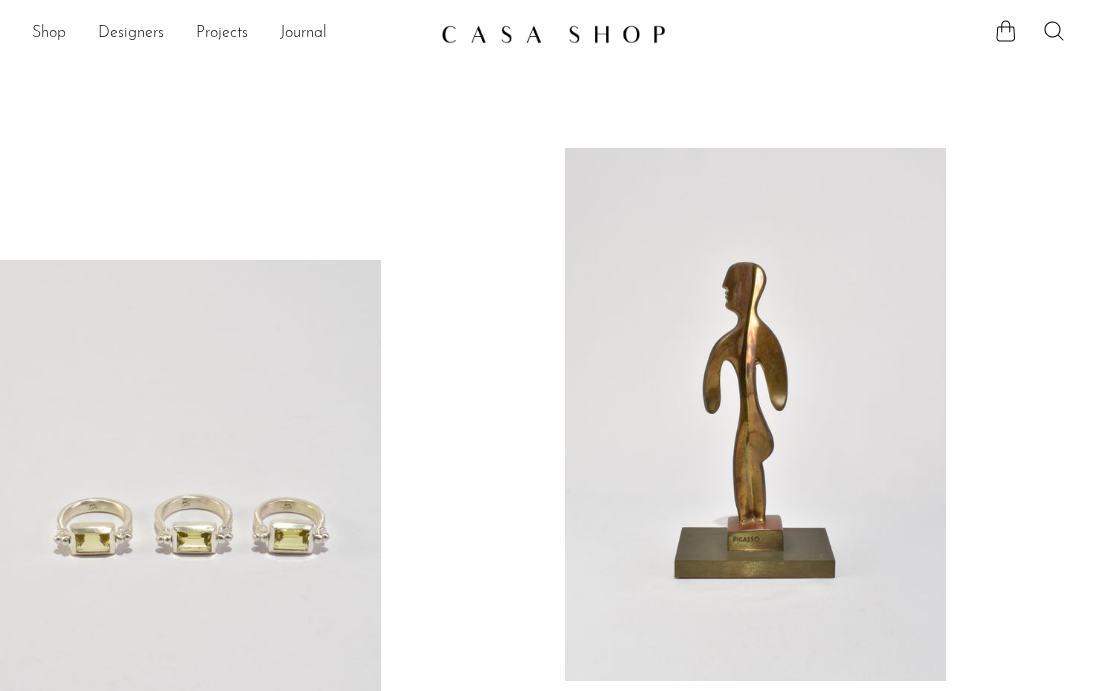 click on "Shop" at bounding box center (49, 34) 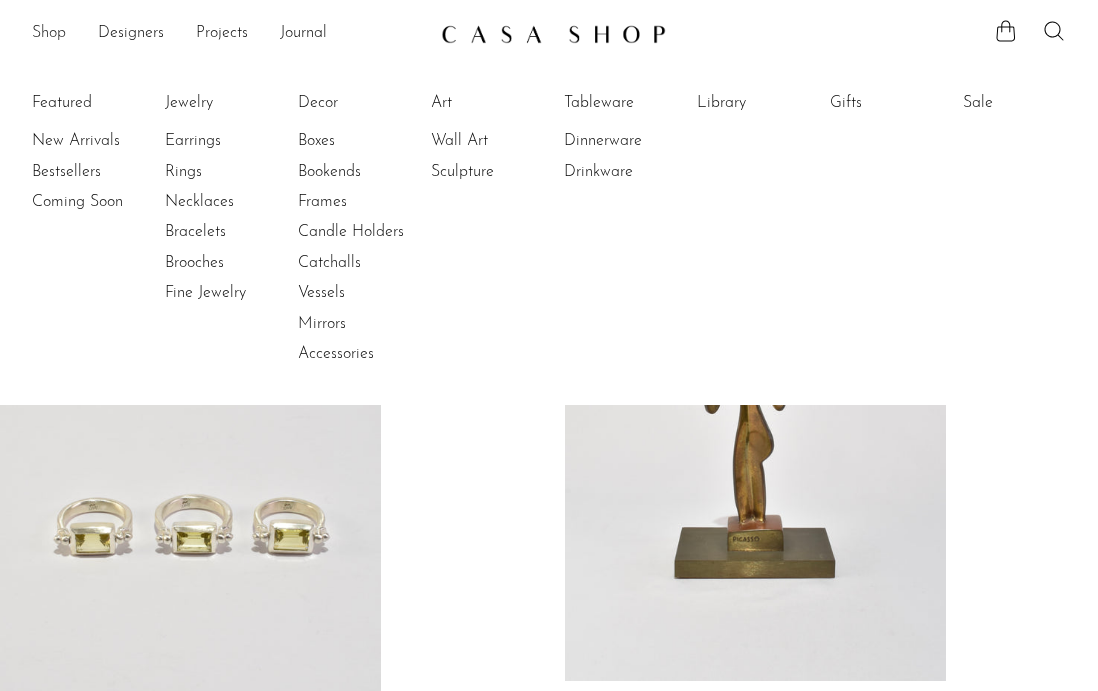 click on "Shop" at bounding box center [49, 34] 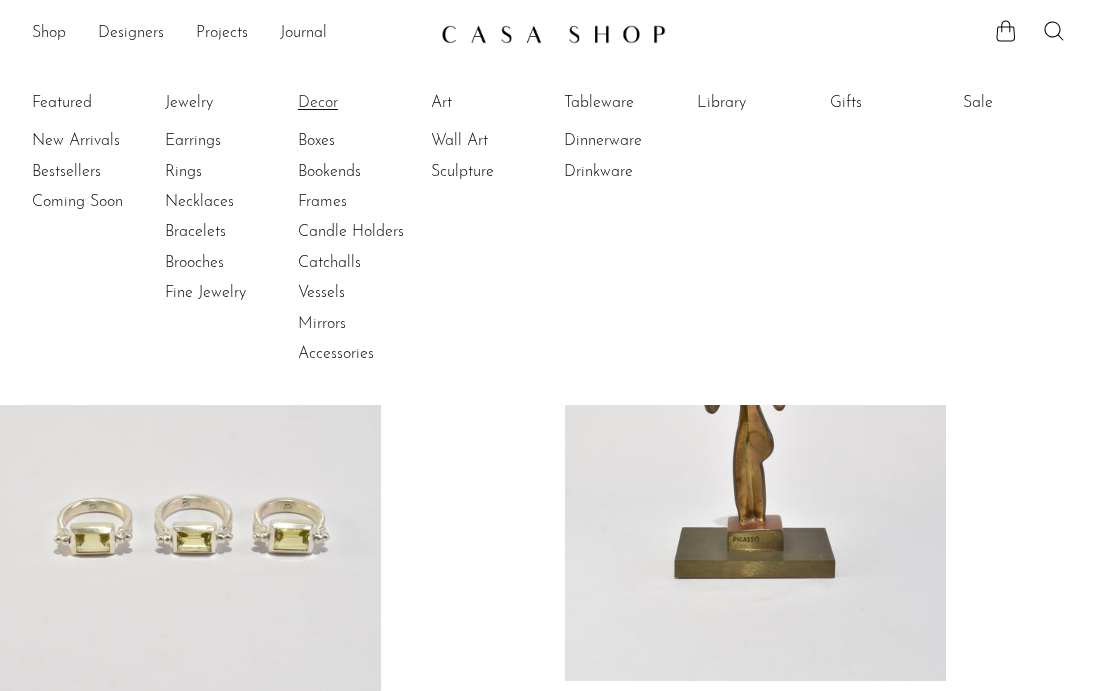 click on "Decor" at bounding box center (373, 103) 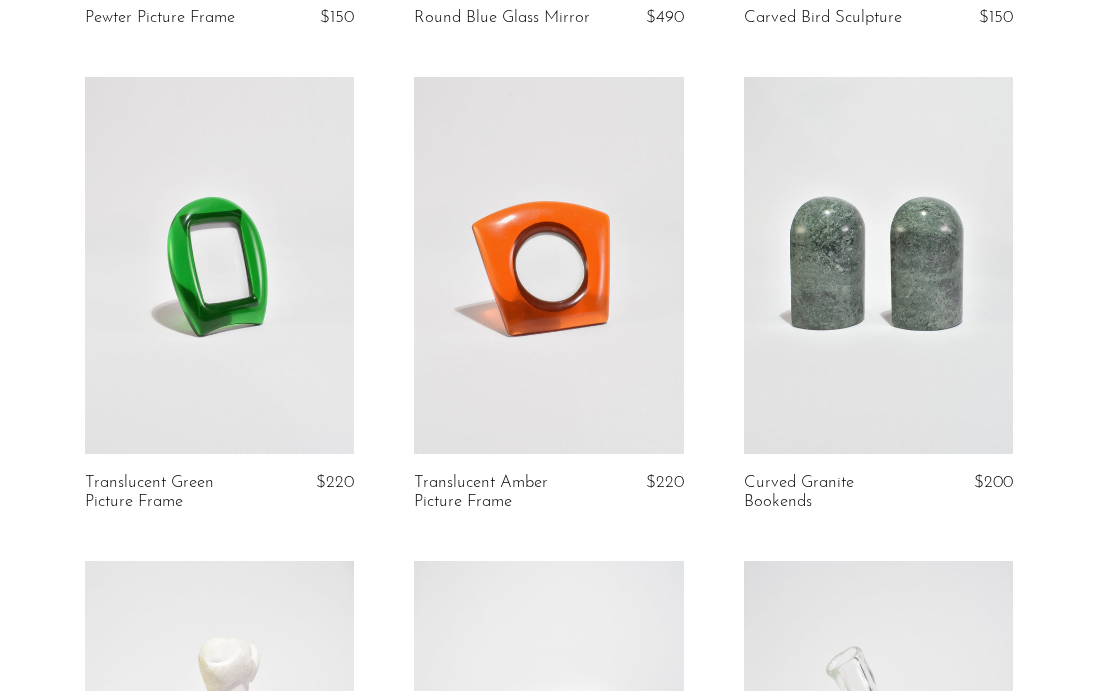 scroll, scrollTop: 1474, scrollLeft: 0, axis: vertical 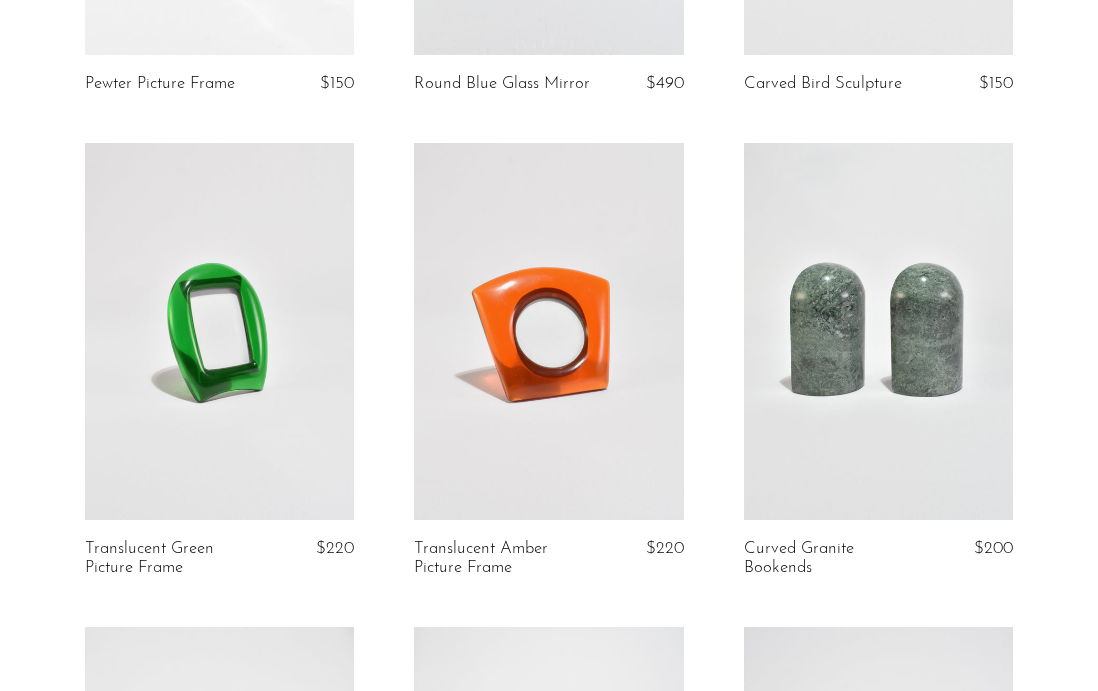 click at bounding box center [878, 331] 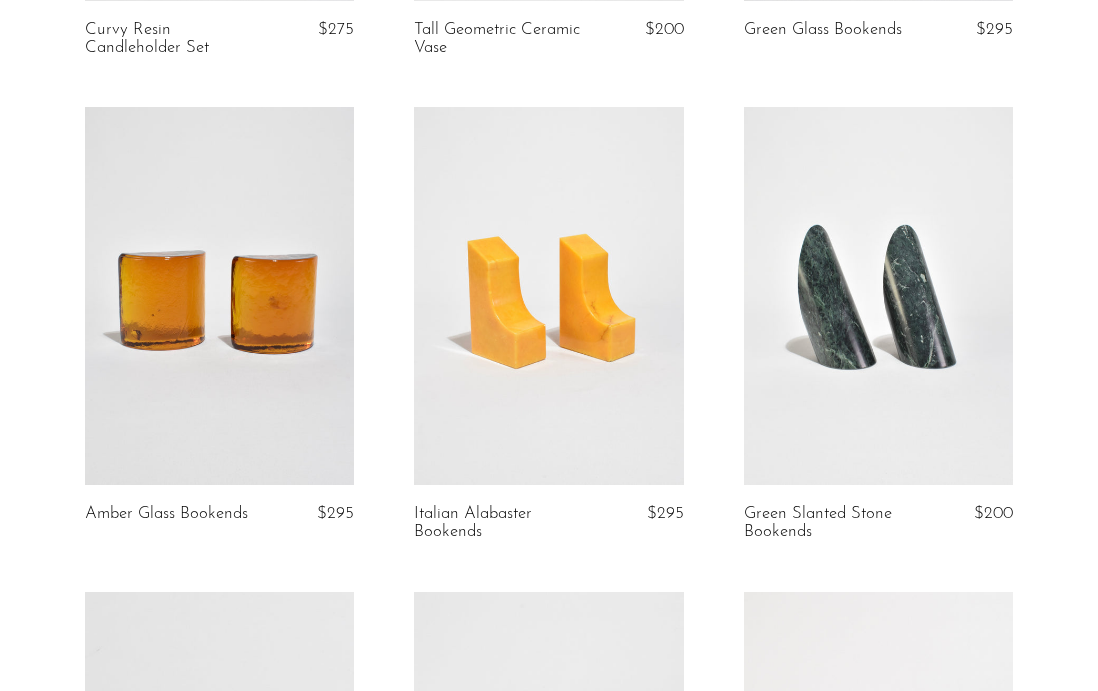 scroll, scrollTop: 2983, scrollLeft: 0, axis: vertical 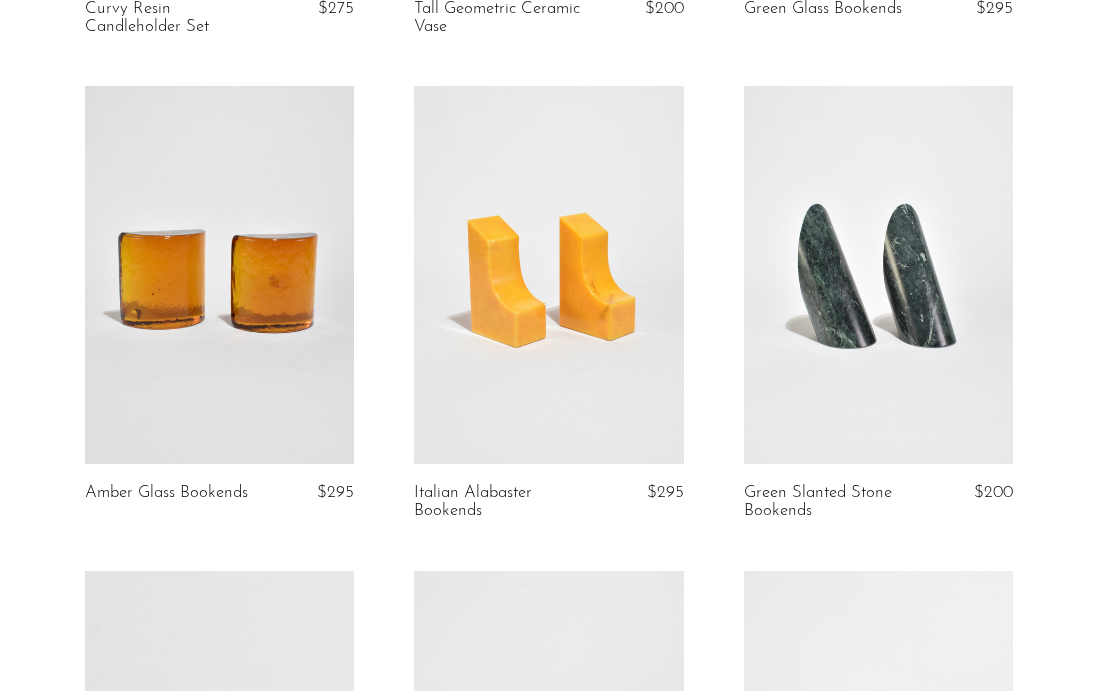 click at bounding box center [878, 274] 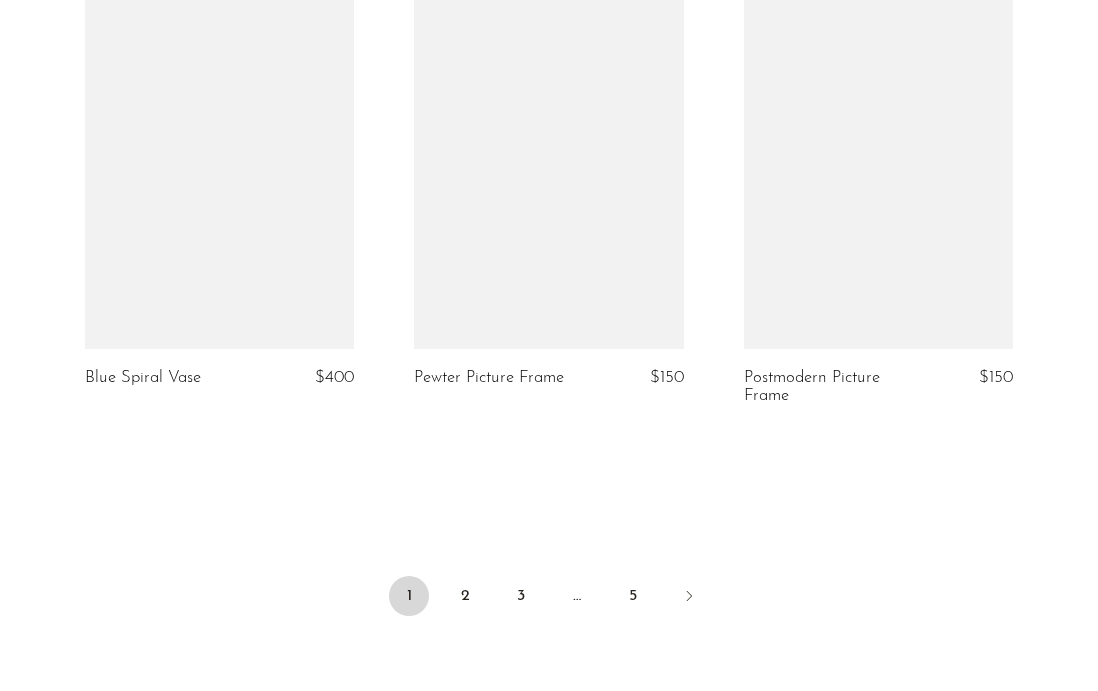 scroll, scrollTop: 5528, scrollLeft: 0, axis: vertical 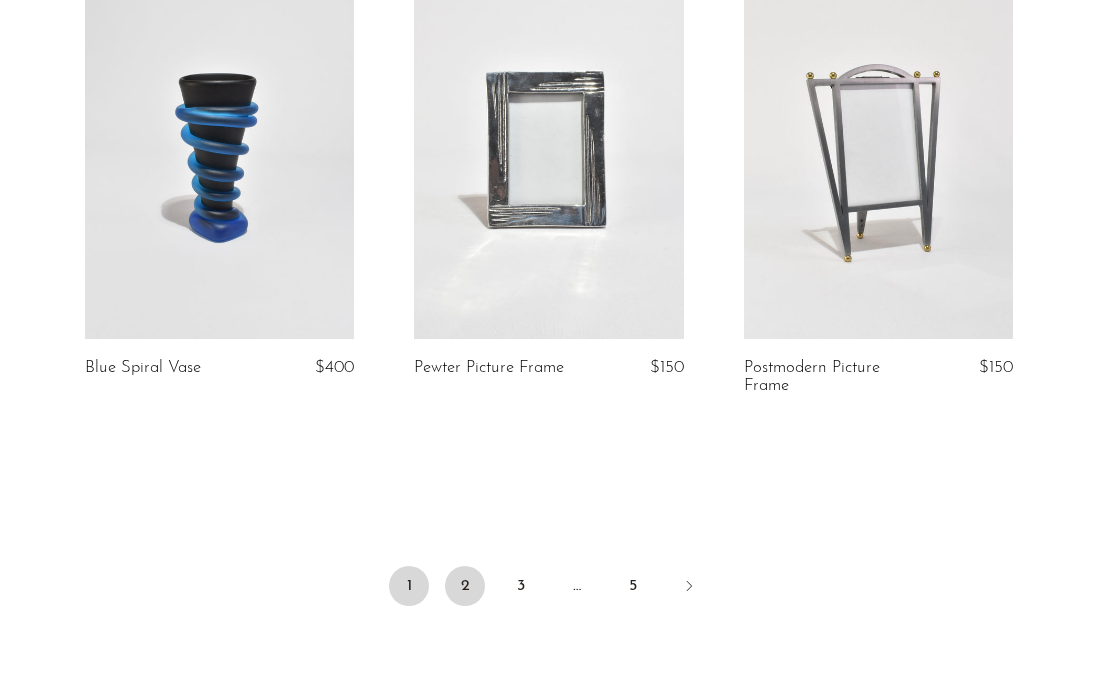 click on "2" at bounding box center (465, 586) 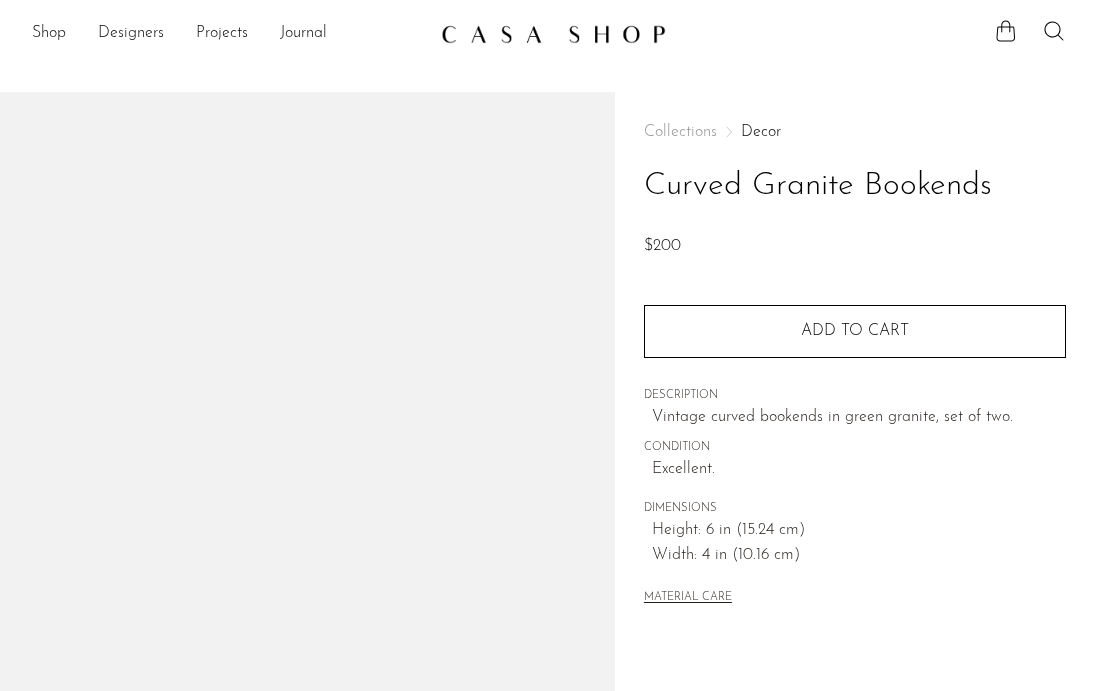scroll, scrollTop: 0, scrollLeft: 0, axis: both 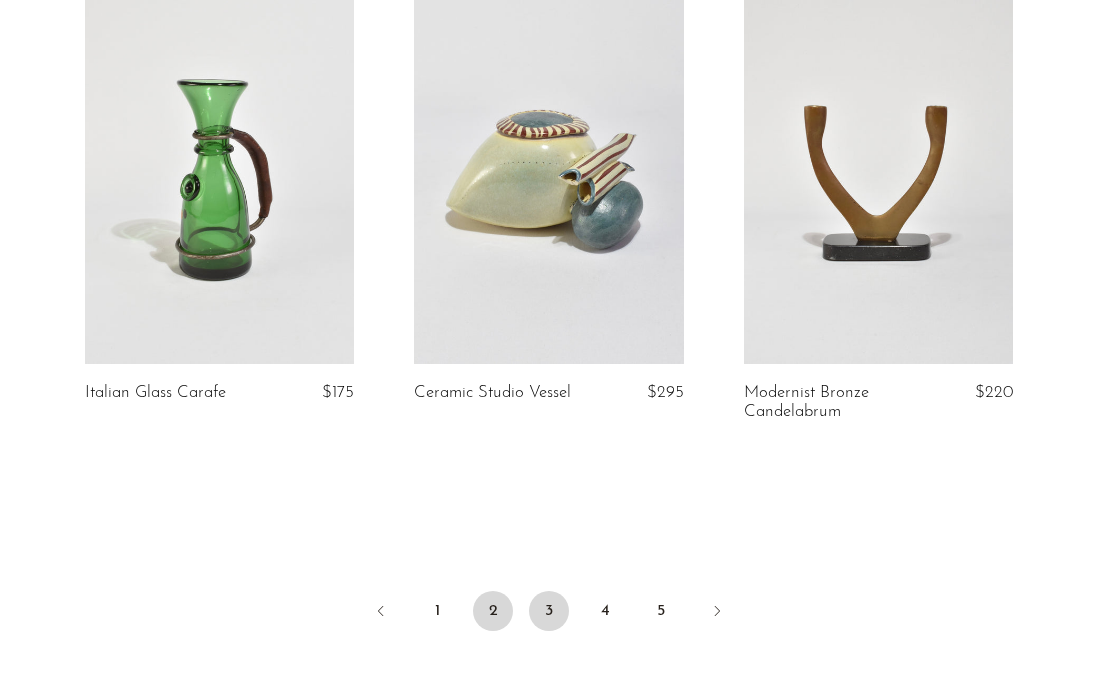 click on "3" at bounding box center [549, 611] 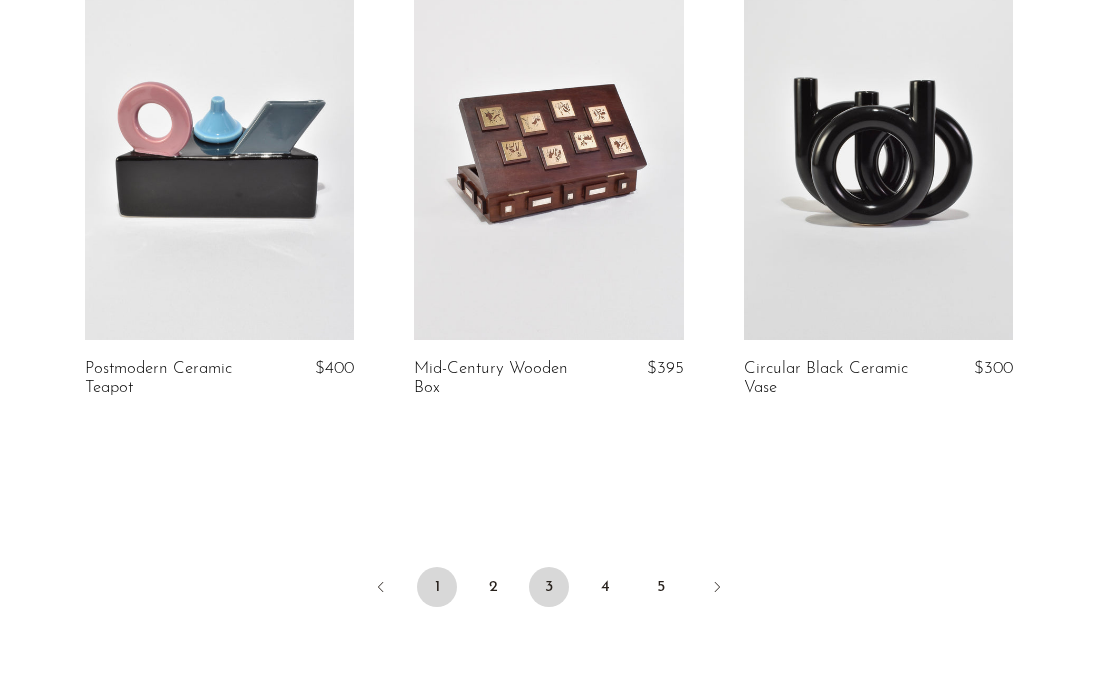 scroll, scrollTop: 5567, scrollLeft: 0, axis: vertical 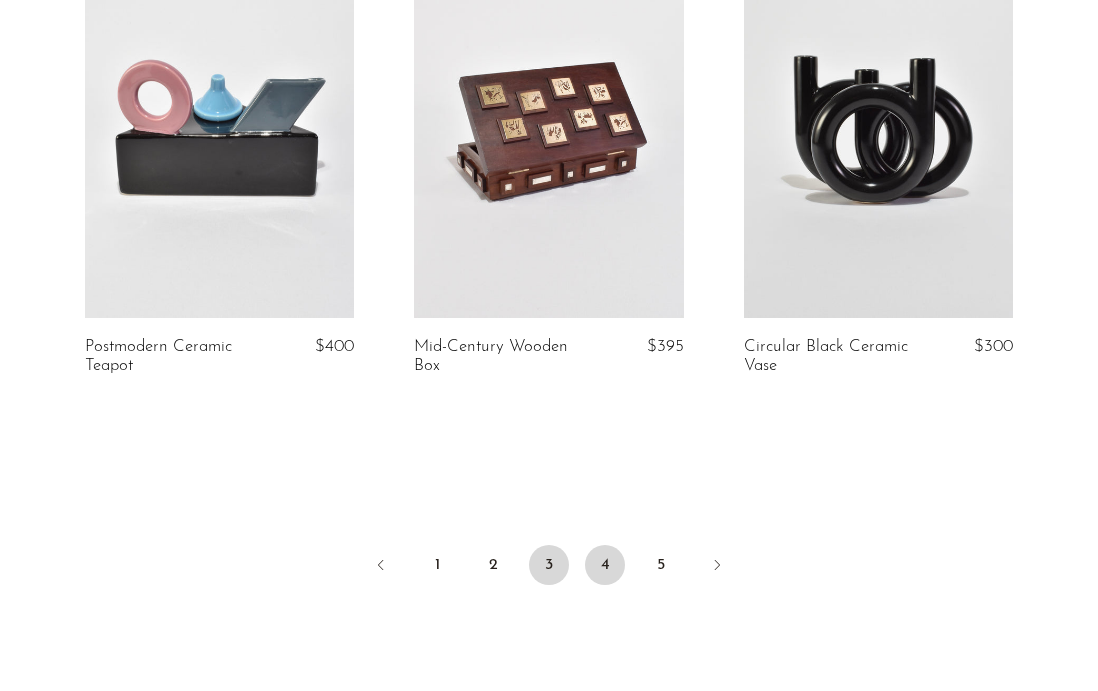click on "4" at bounding box center [605, 565] 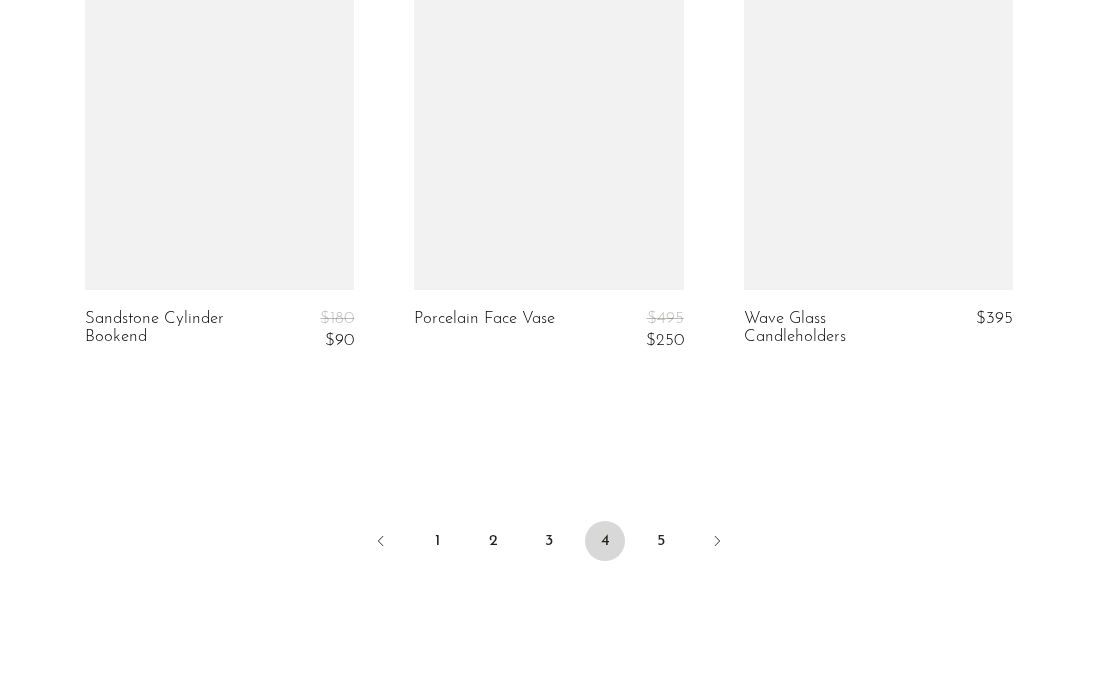 scroll, scrollTop: 5626, scrollLeft: 0, axis: vertical 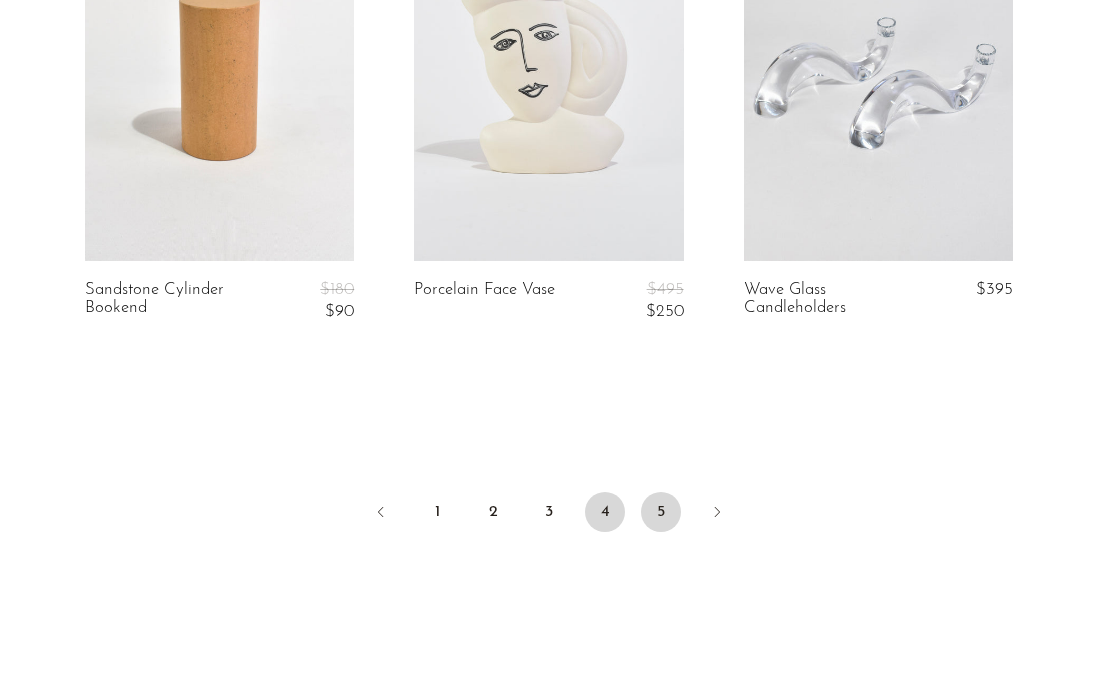 click on "5" at bounding box center (661, 512) 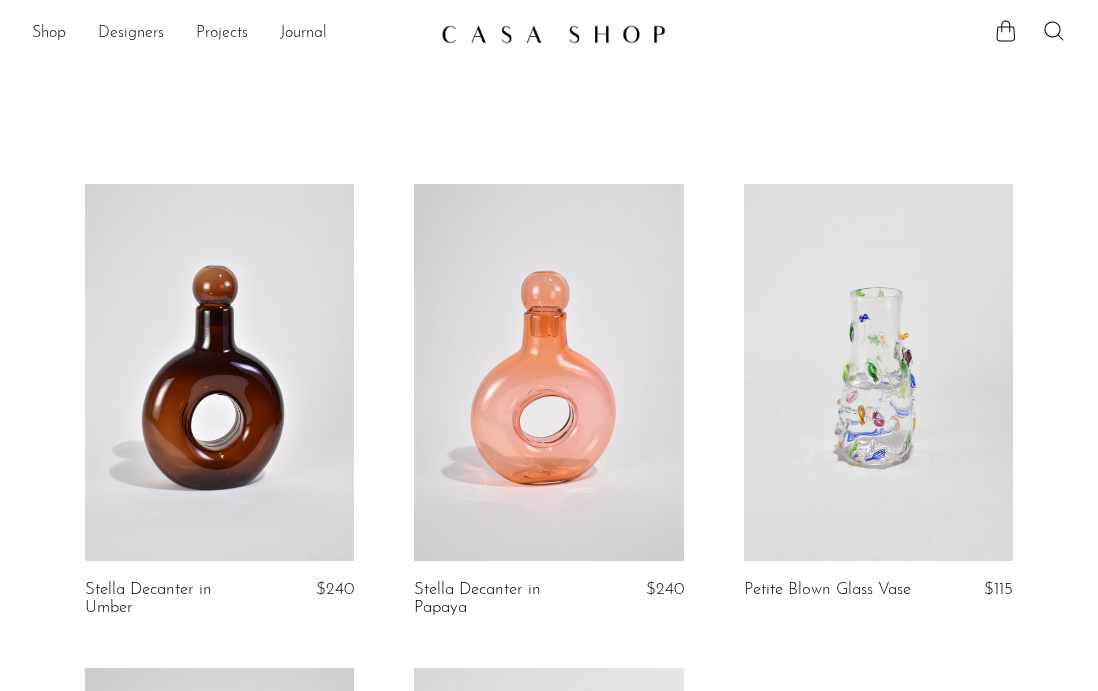 scroll, scrollTop: 0, scrollLeft: 0, axis: both 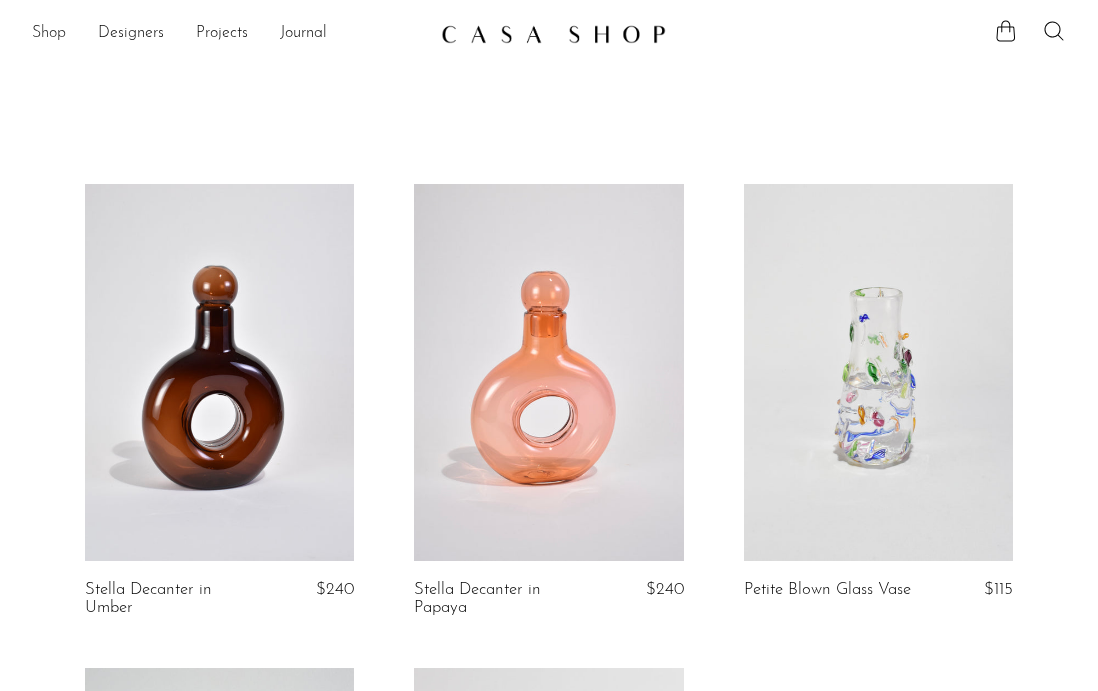 click on "Shop" at bounding box center [49, 34] 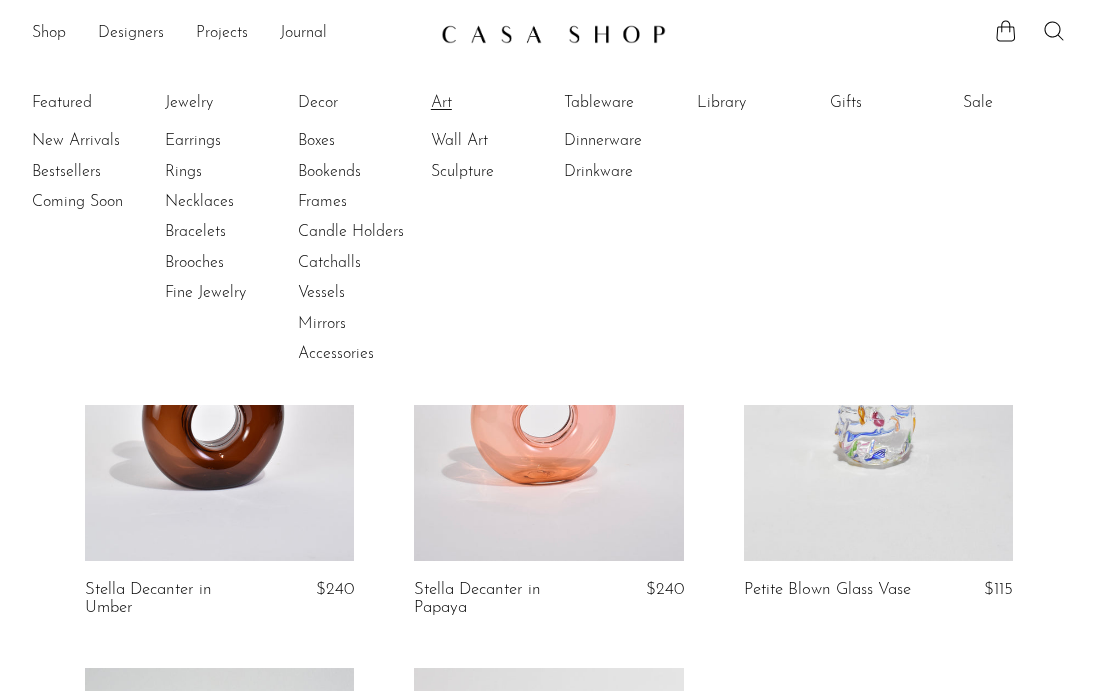 click on "Art" at bounding box center (506, 103) 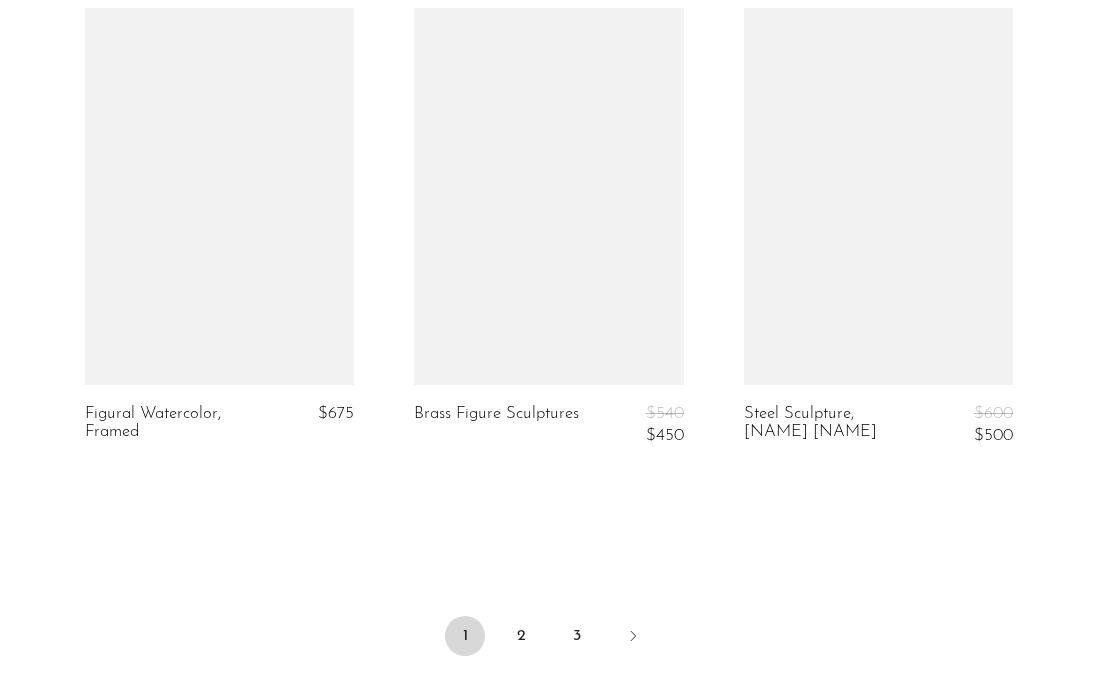 scroll, scrollTop: 5493, scrollLeft: 0, axis: vertical 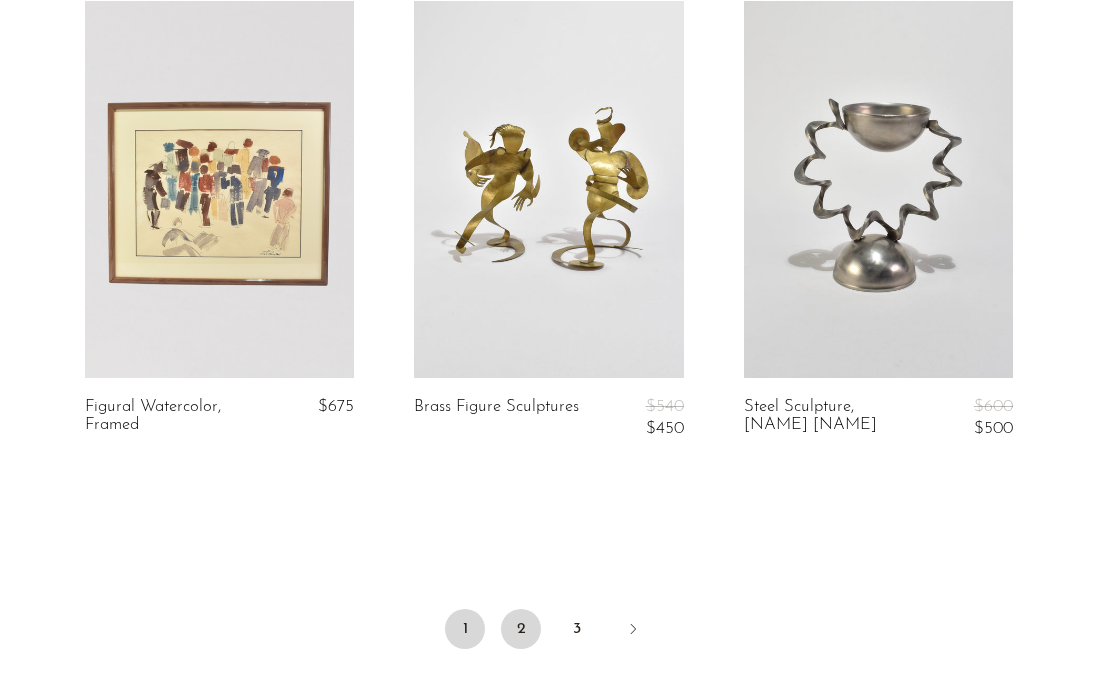 click on "2" at bounding box center (521, 629) 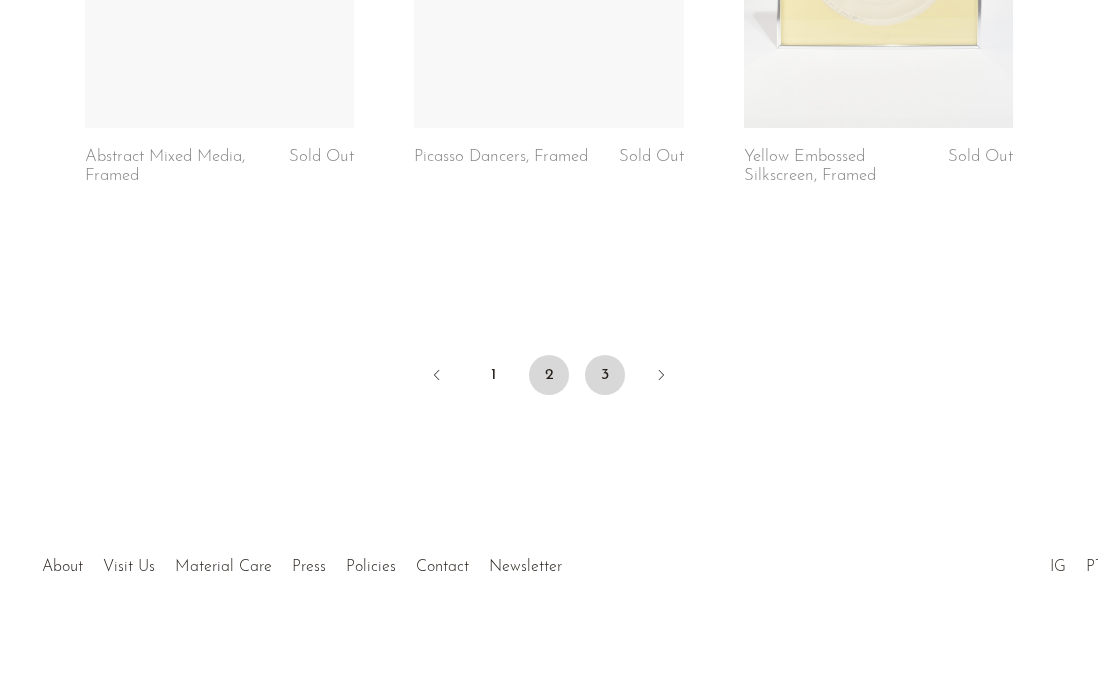scroll, scrollTop: 5771, scrollLeft: 0, axis: vertical 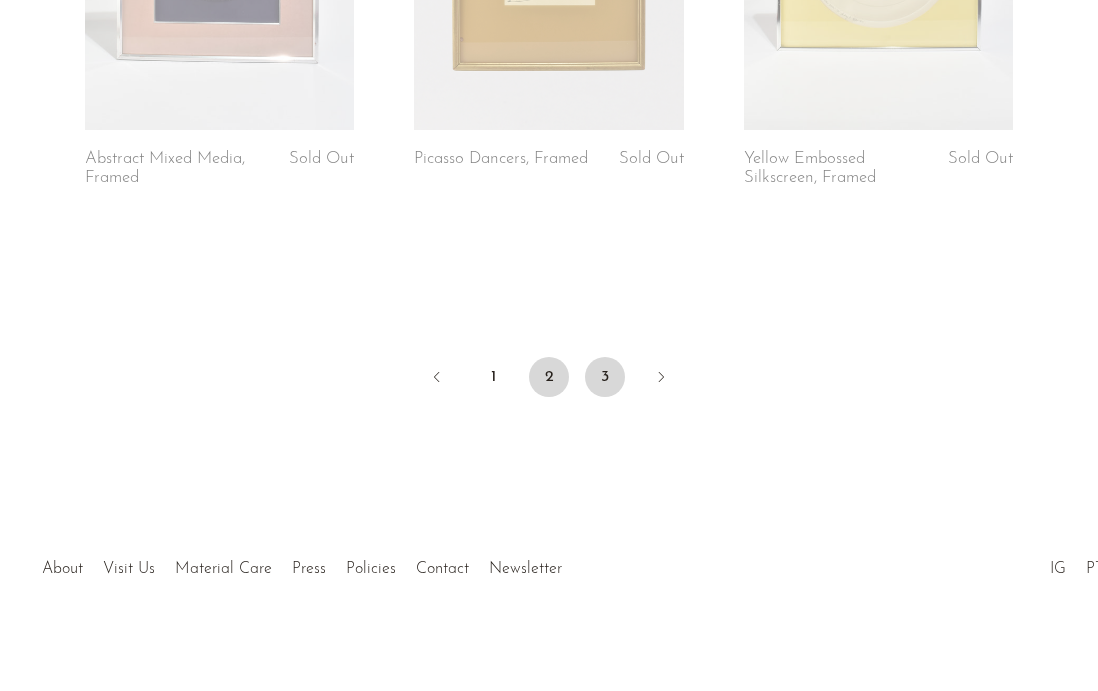 click on "3" at bounding box center [605, 377] 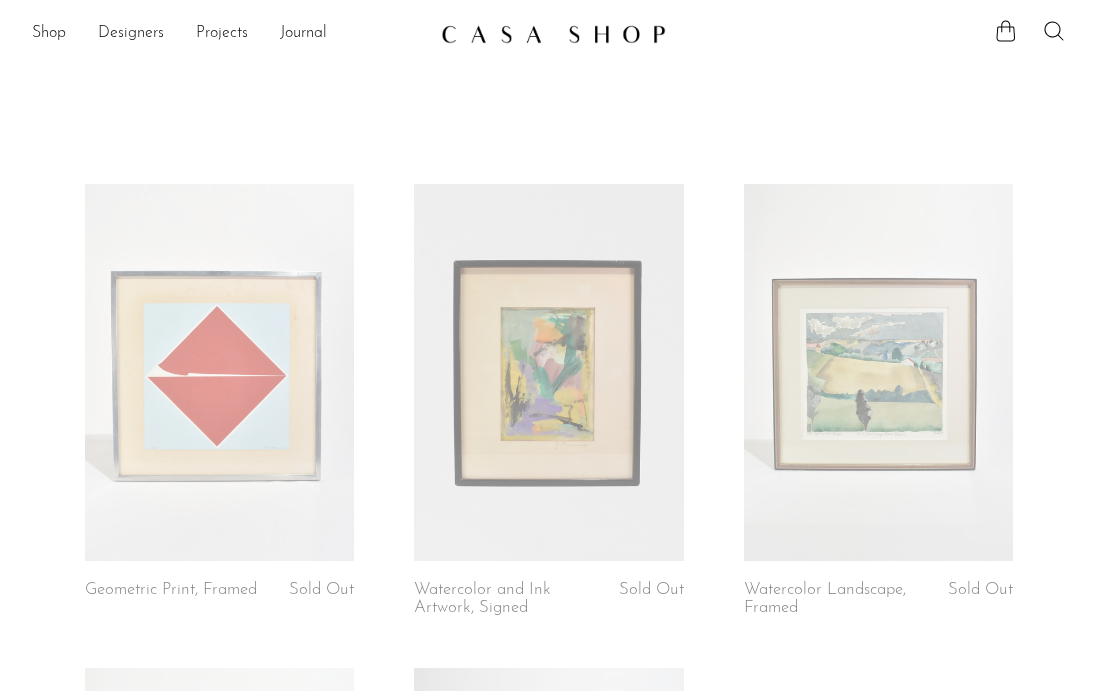 scroll, scrollTop: 0, scrollLeft: 0, axis: both 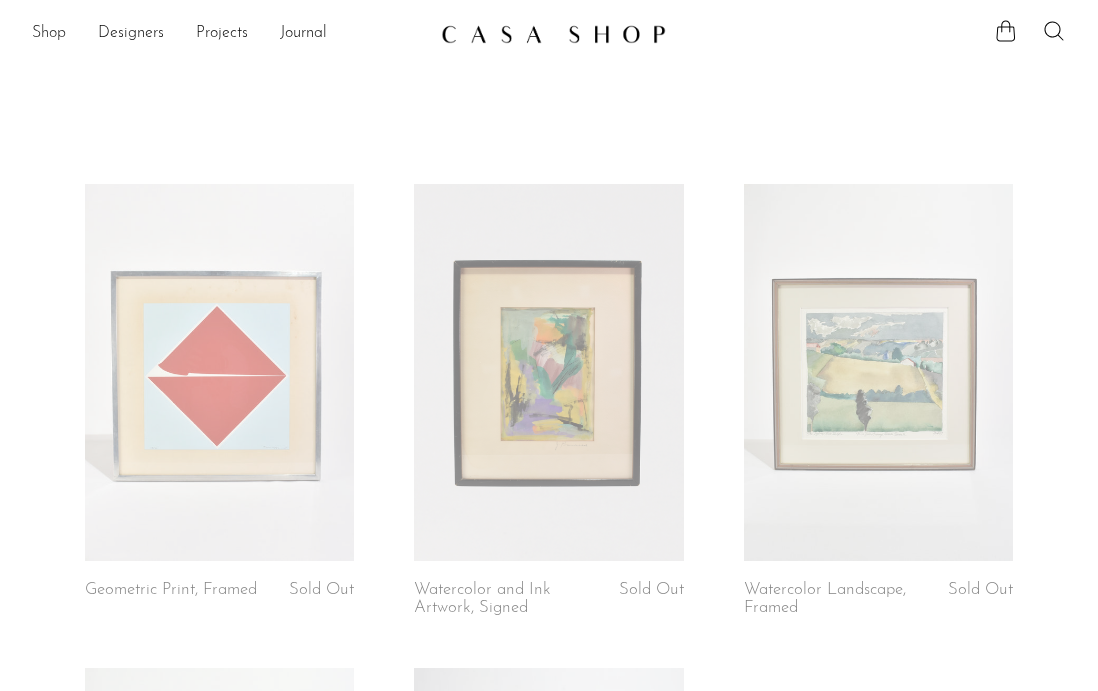 click on "Shop" at bounding box center (49, 34) 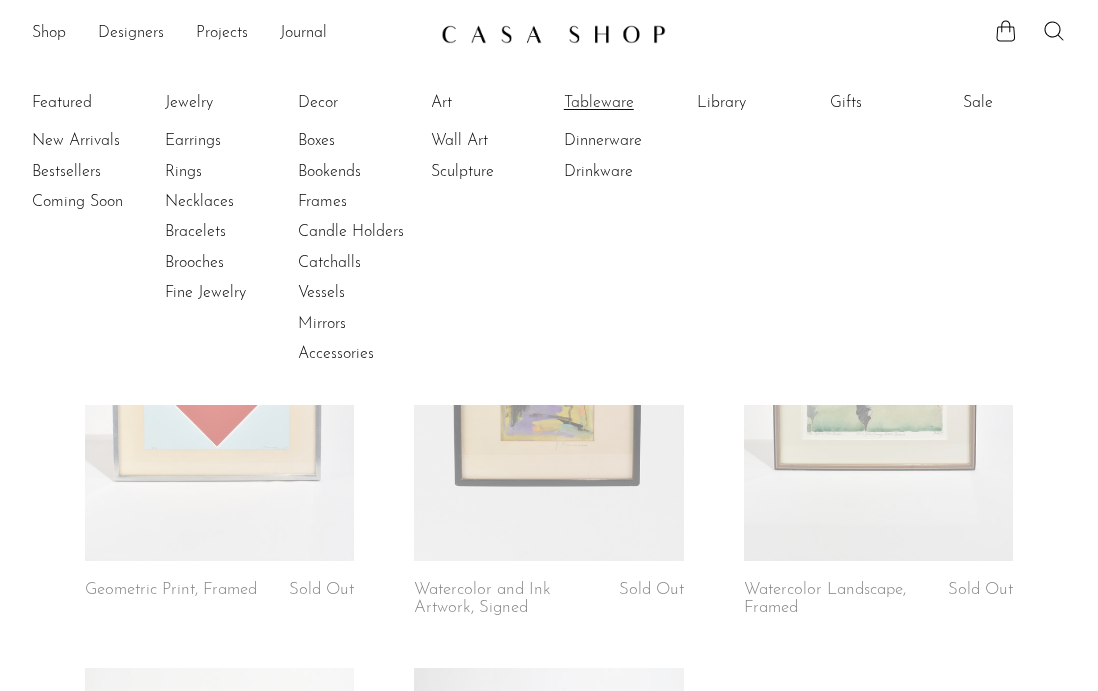 click on "Tableware" at bounding box center [639, 103] 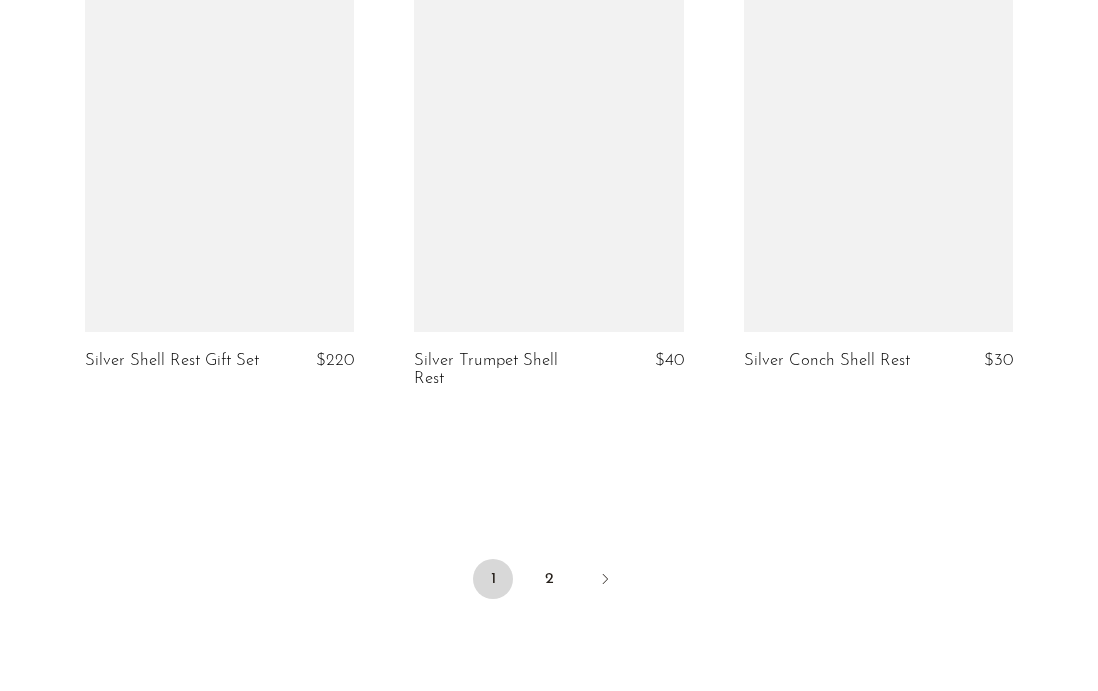 scroll, scrollTop: 5633, scrollLeft: 0, axis: vertical 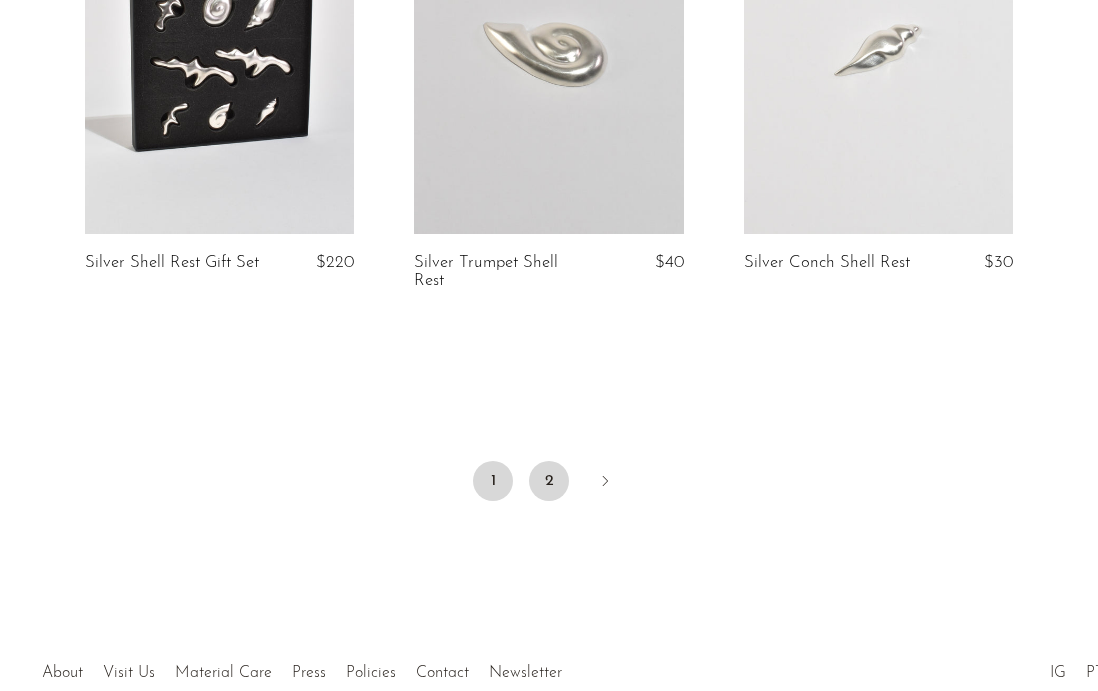 click on "2" at bounding box center (549, 481) 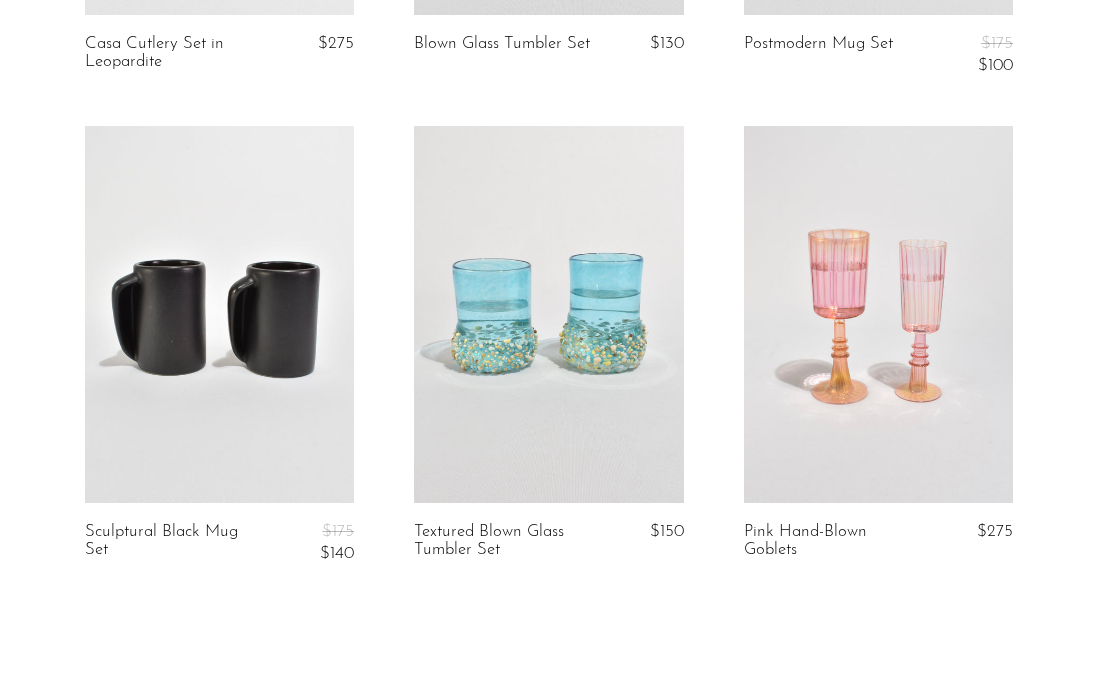 scroll, scrollTop: 985, scrollLeft: 0, axis: vertical 